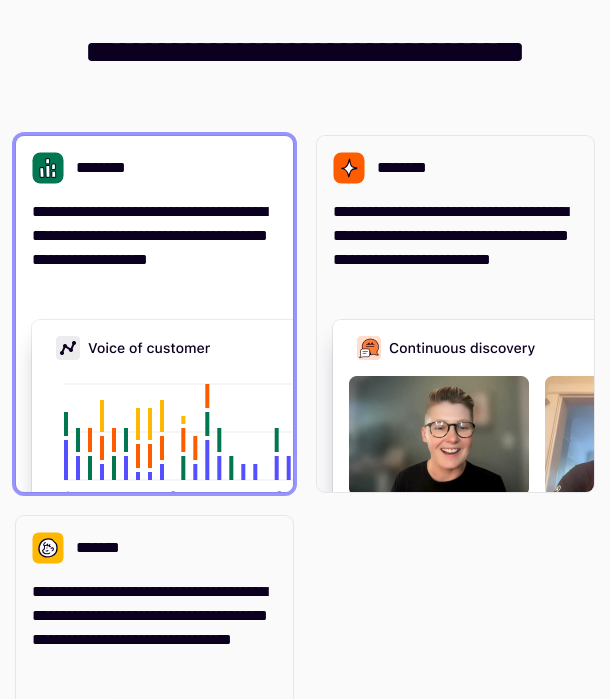 scroll, scrollTop: 0, scrollLeft: 0, axis: both 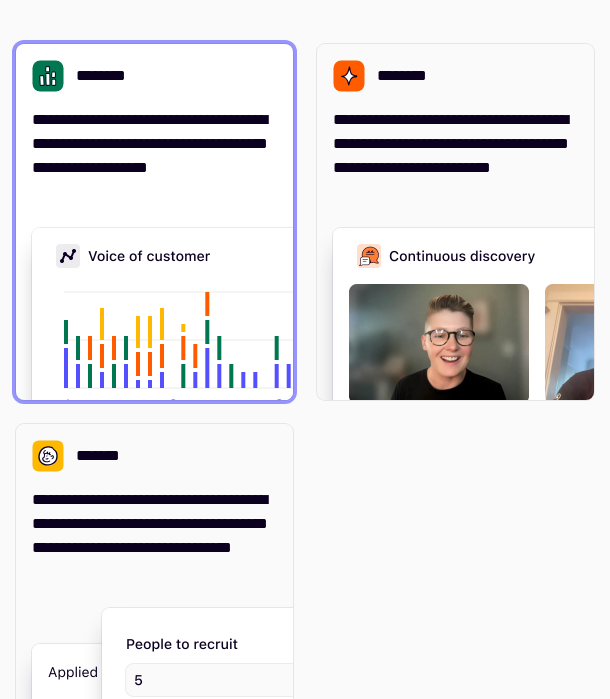 click at bounding box center (332, 428) 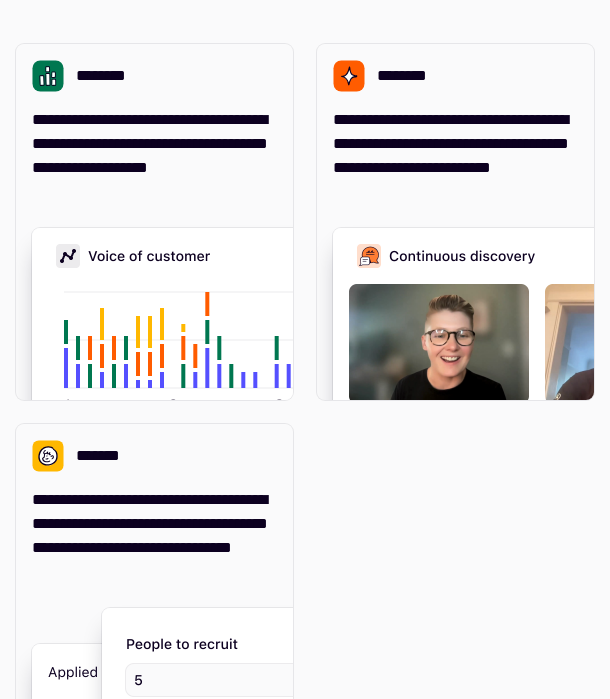 scroll, scrollTop: 0, scrollLeft: 0, axis: both 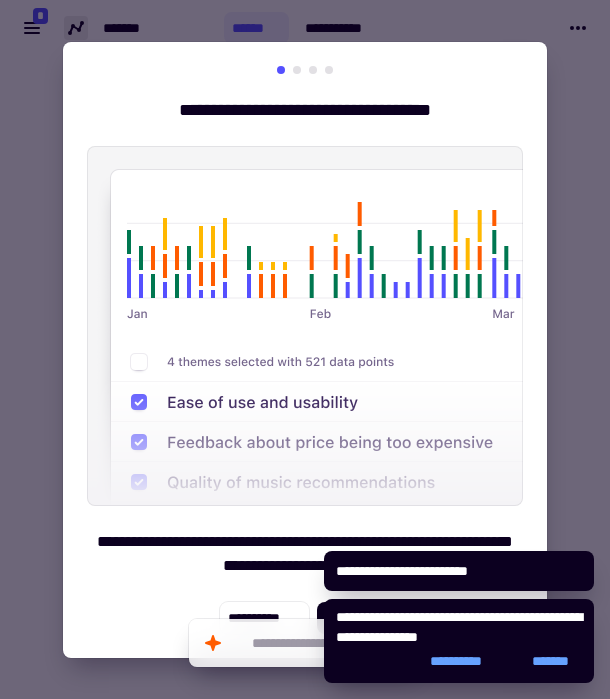 click at bounding box center (305, 326) 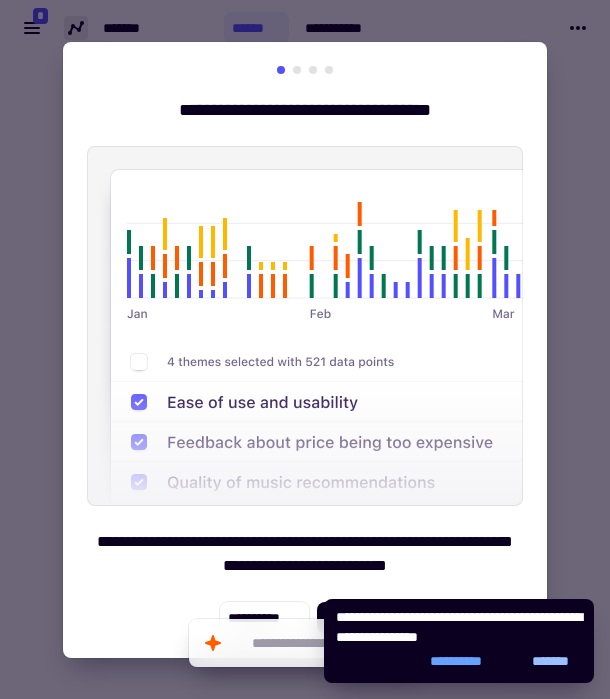 click on "*******" 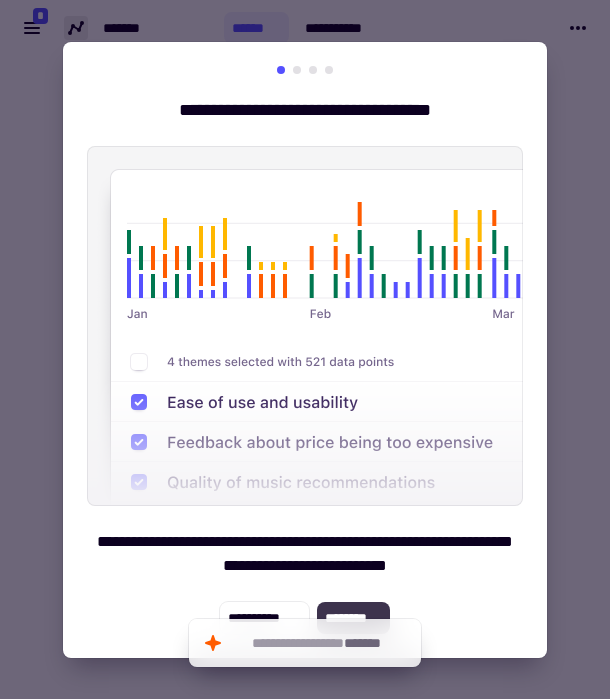 click on "********" 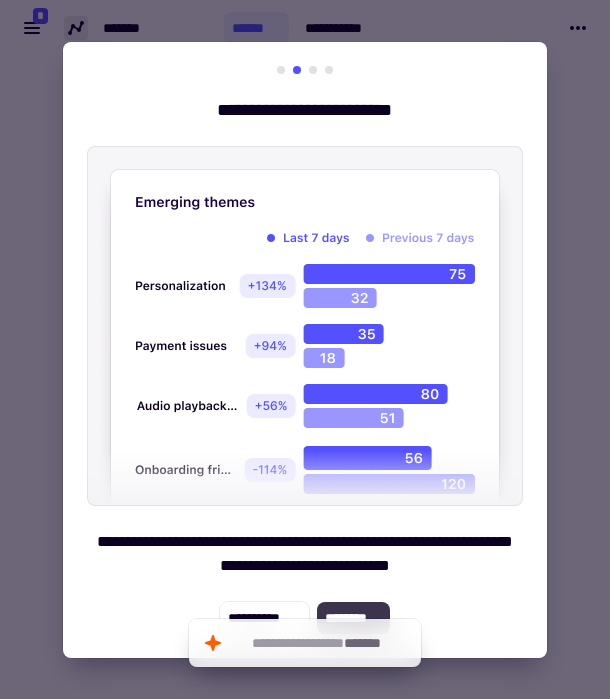click on "********" 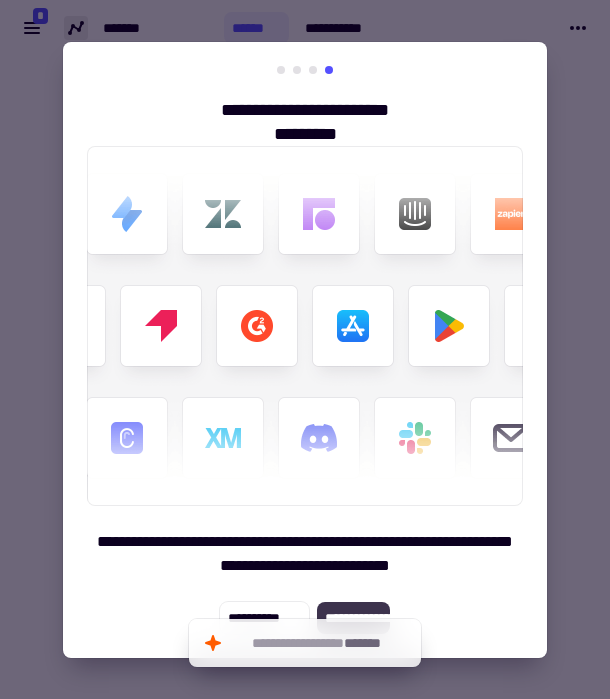 click on "**********" 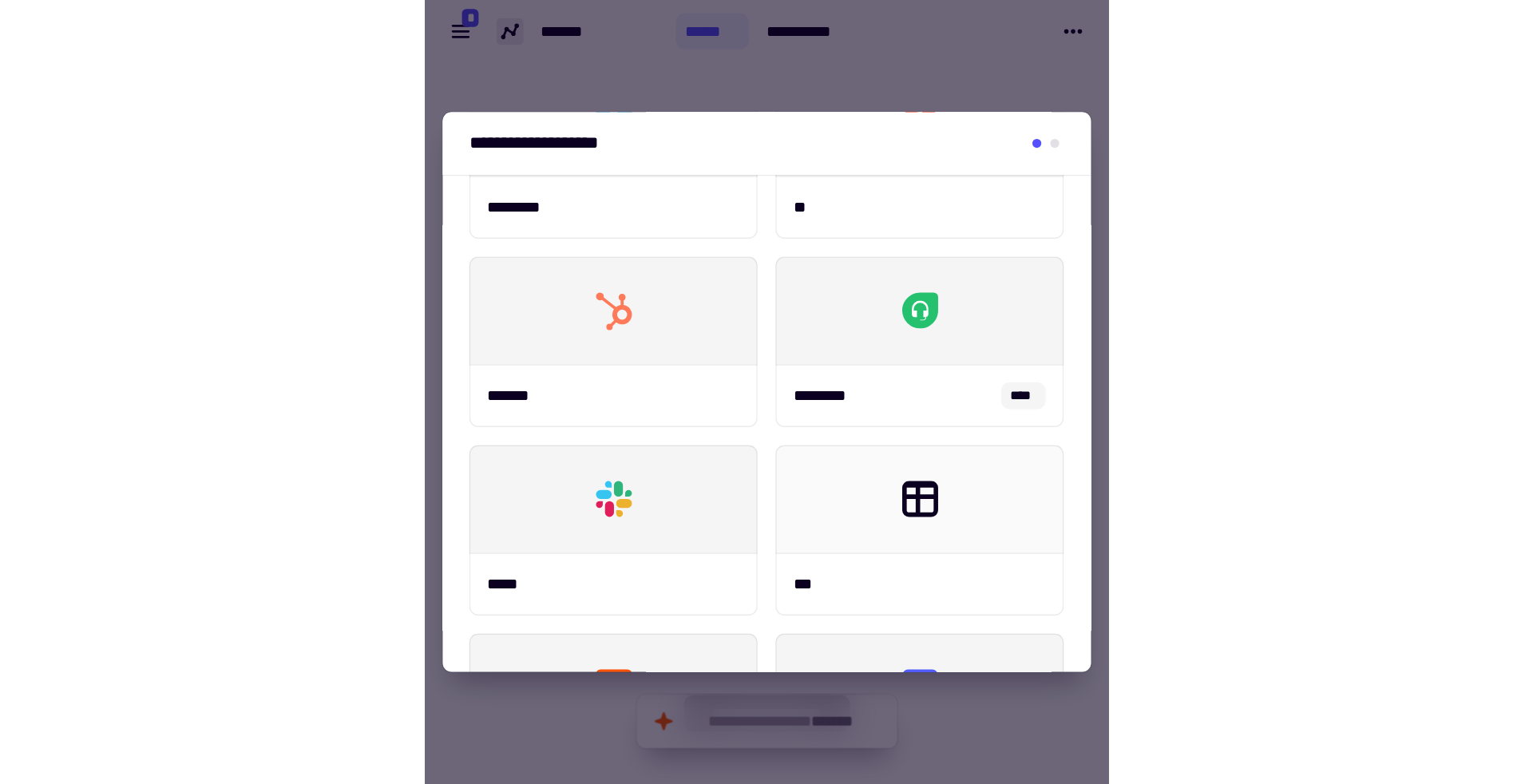 scroll, scrollTop: 492, scrollLeft: 0, axis: vertical 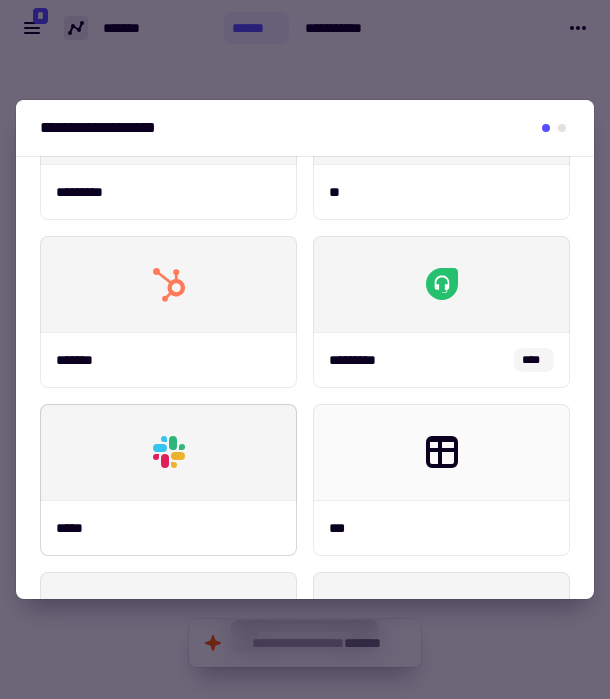 click at bounding box center [168, 452] 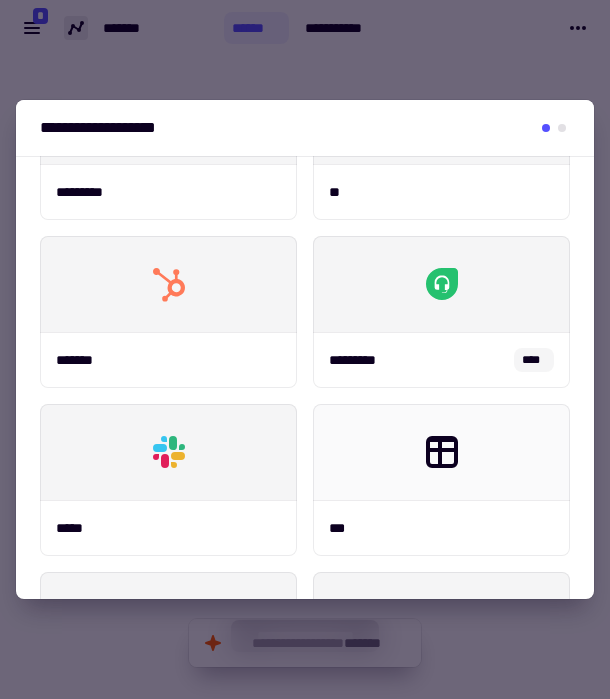 type 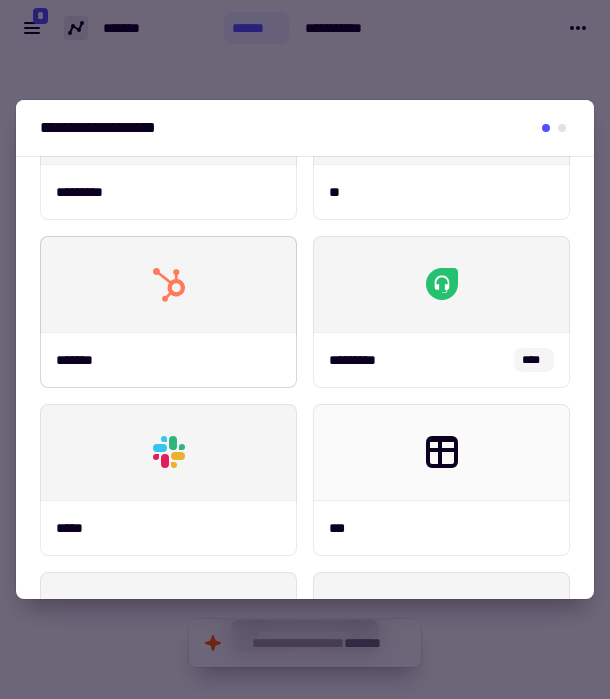 click at bounding box center [168, 452] 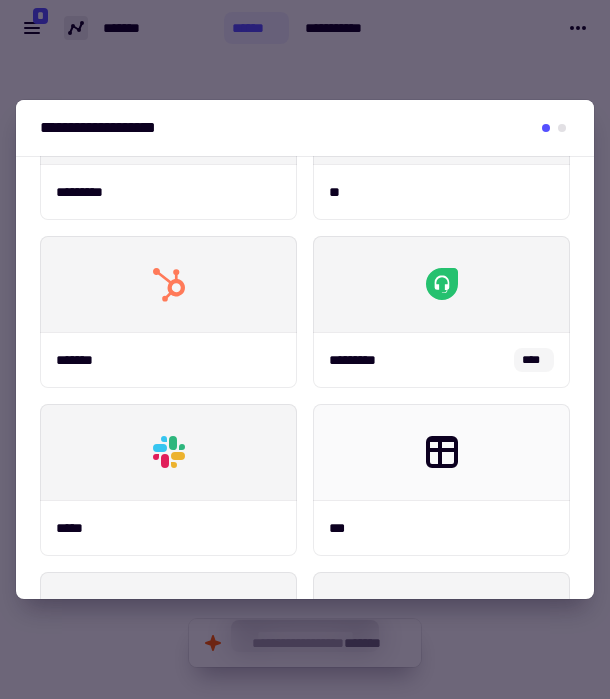click at bounding box center (305, 349) 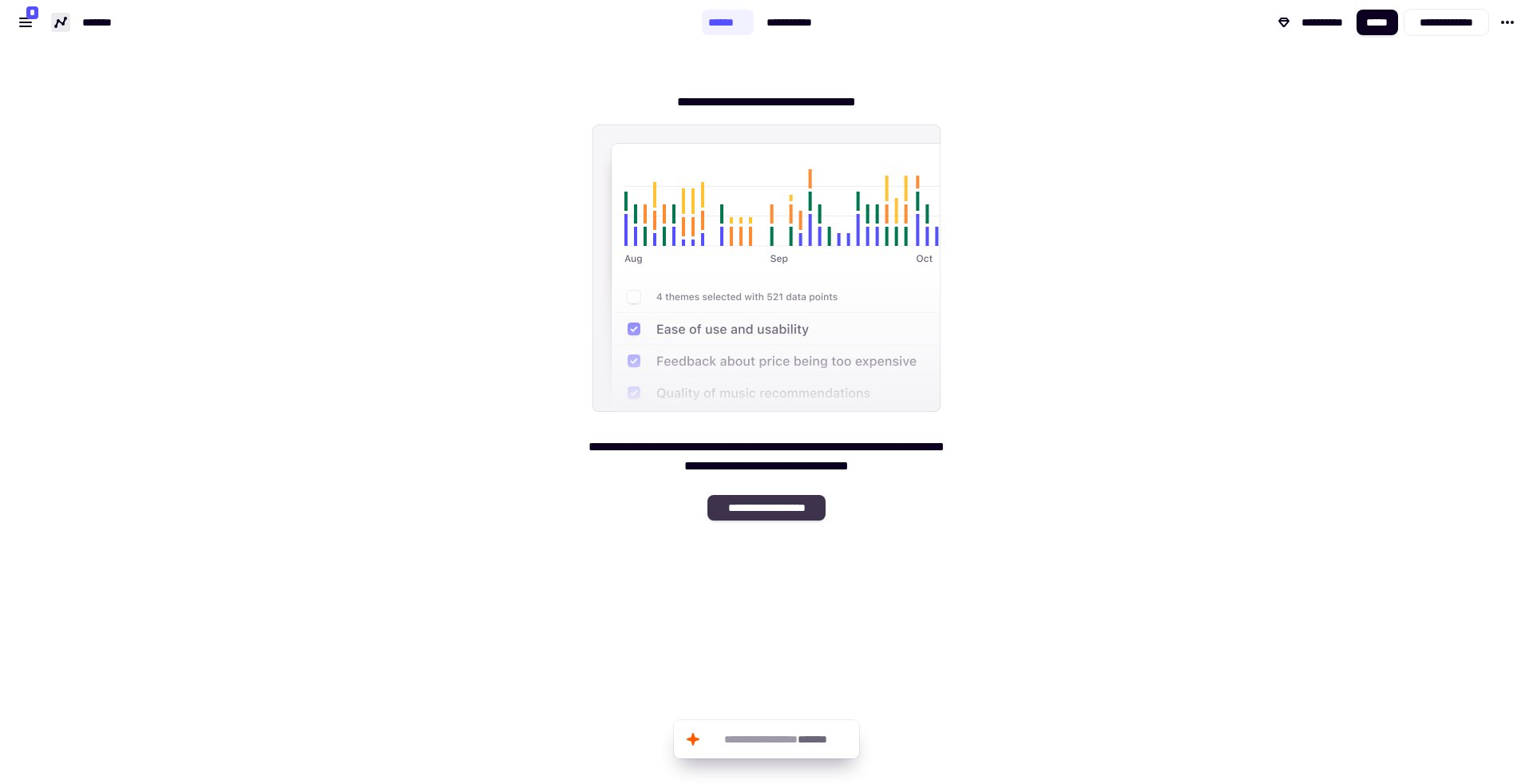 click on "**********" 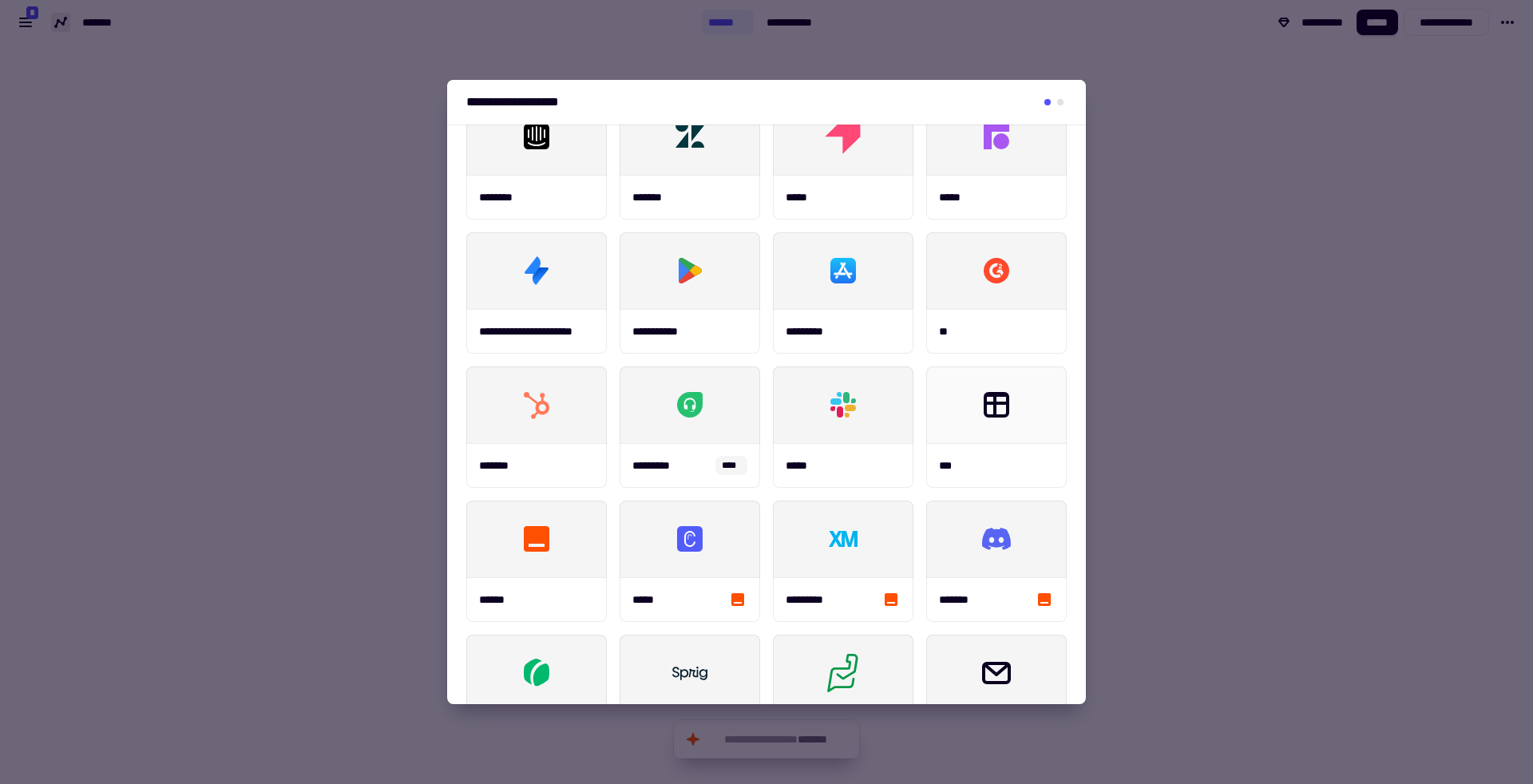 scroll, scrollTop: 0, scrollLeft: 0, axis: both 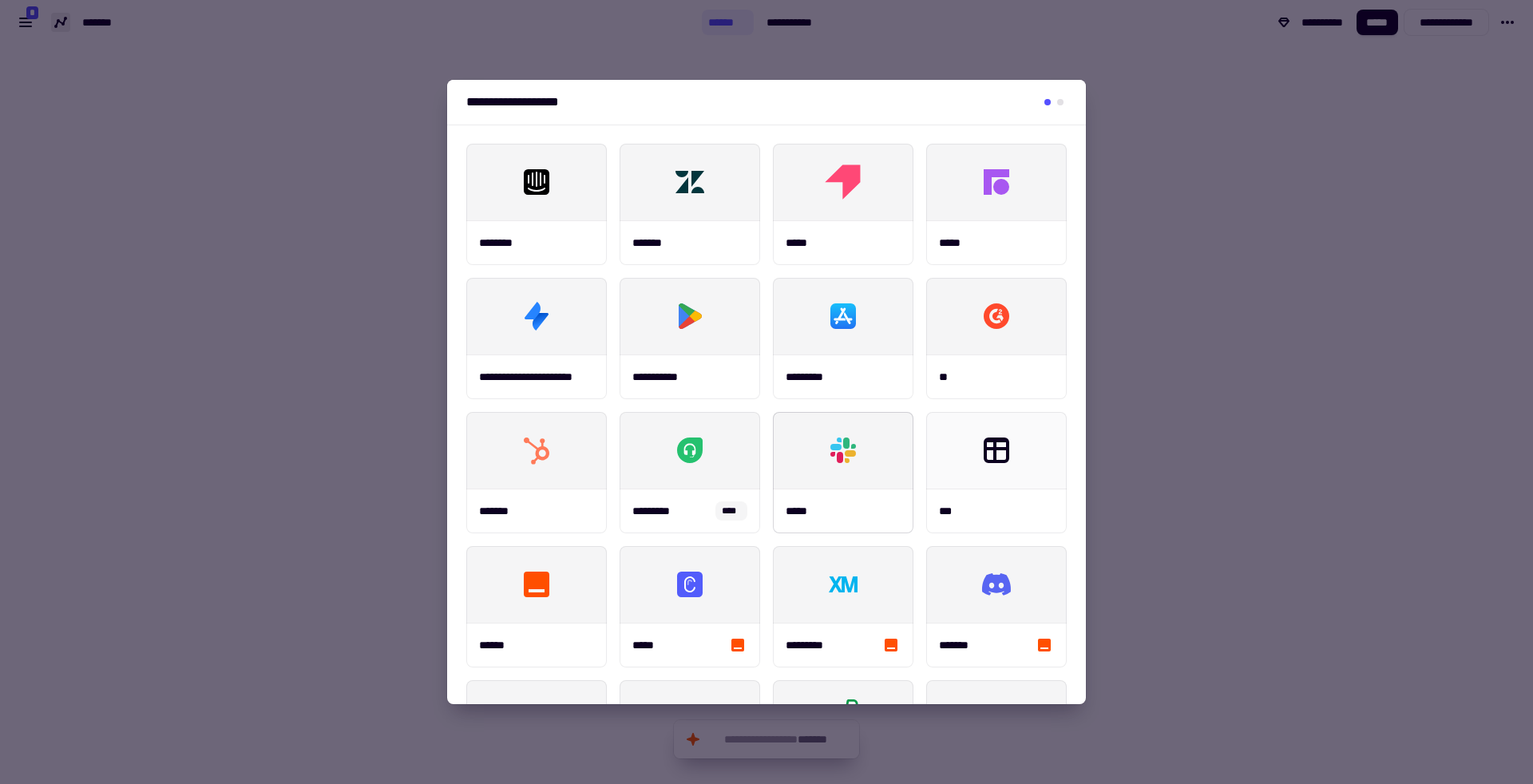 click at bounding box center [843, 450] 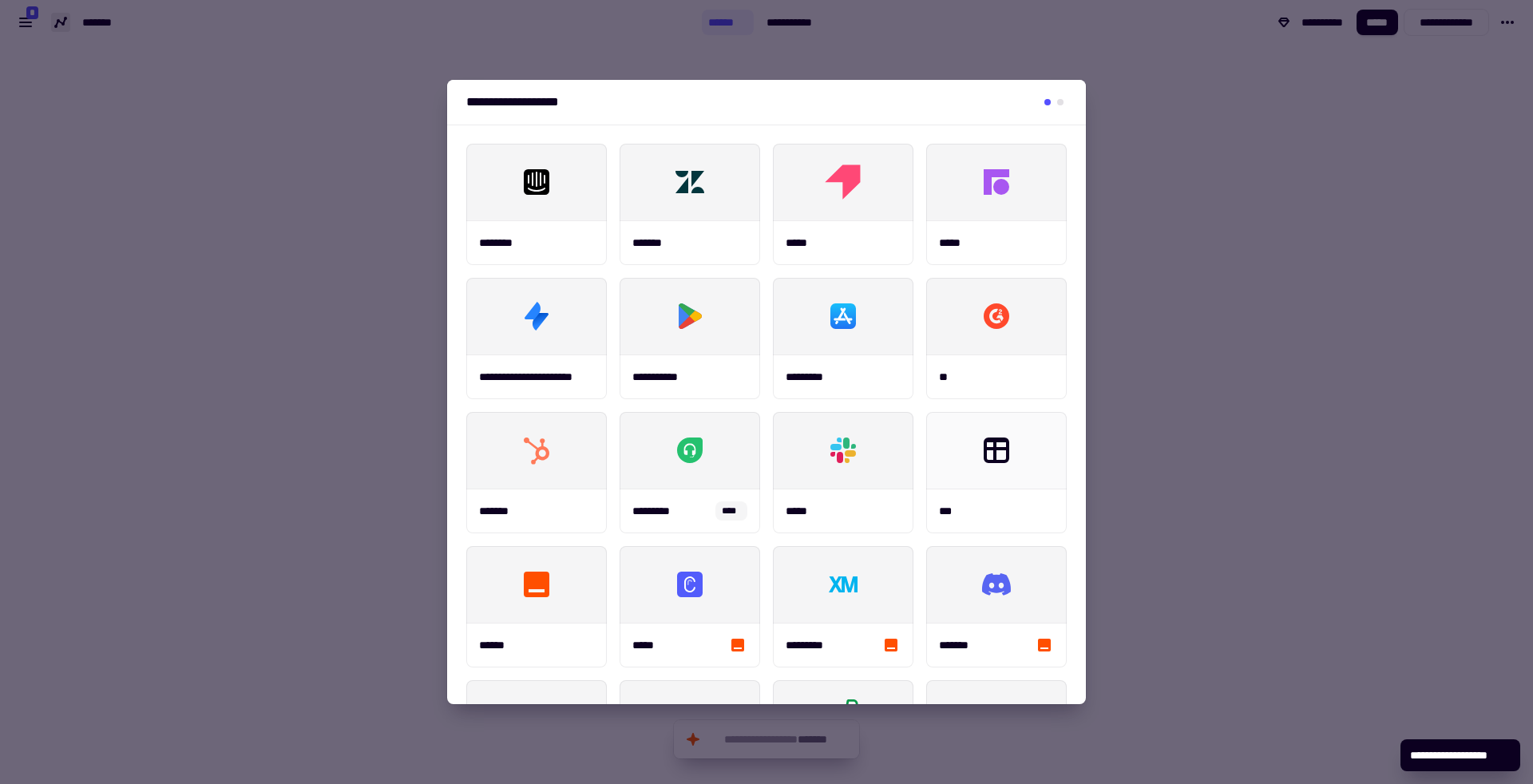 click at bounding box center (766, 392) 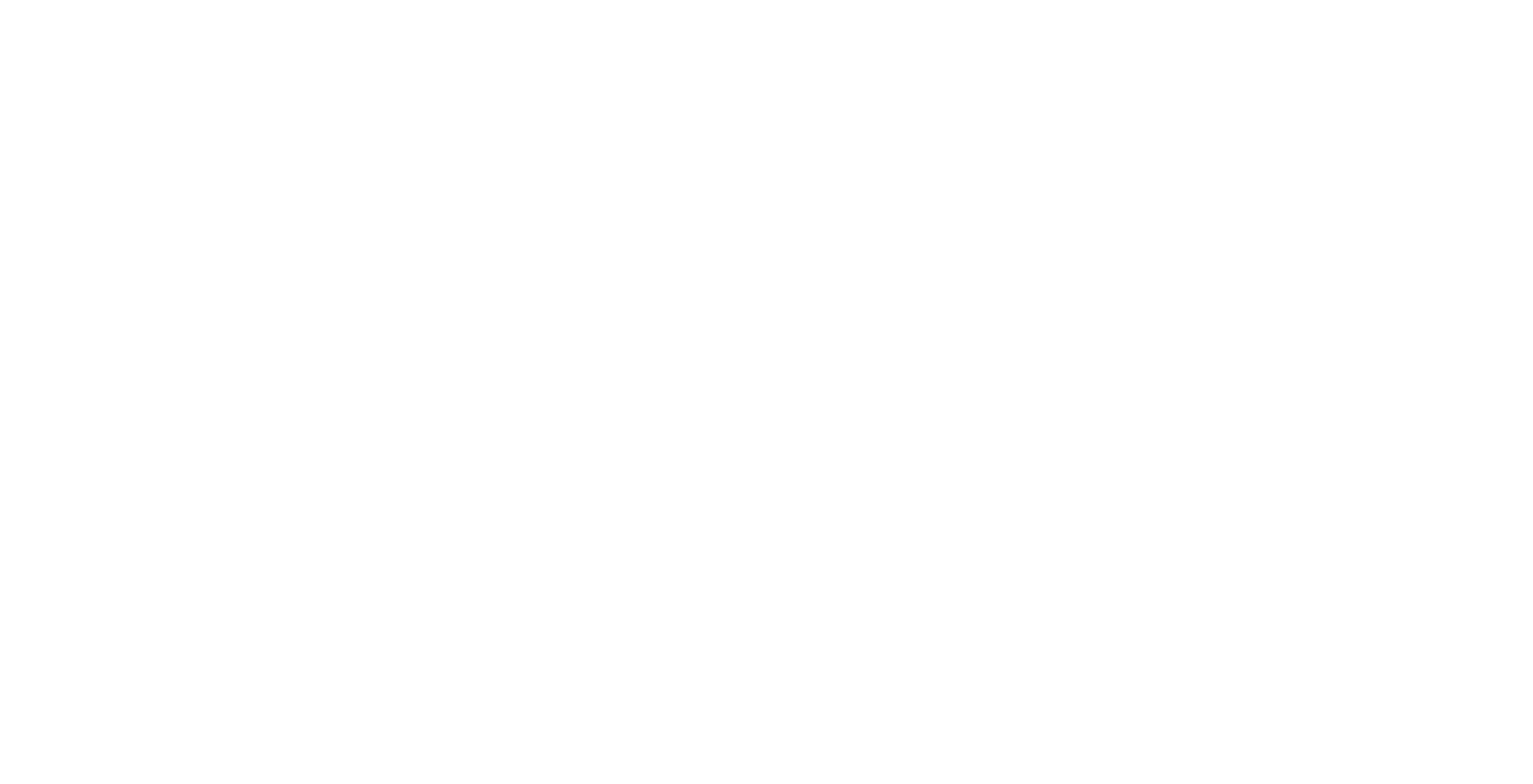 scroll, scrollTop: 0, scrollLeft: 0, axis: both 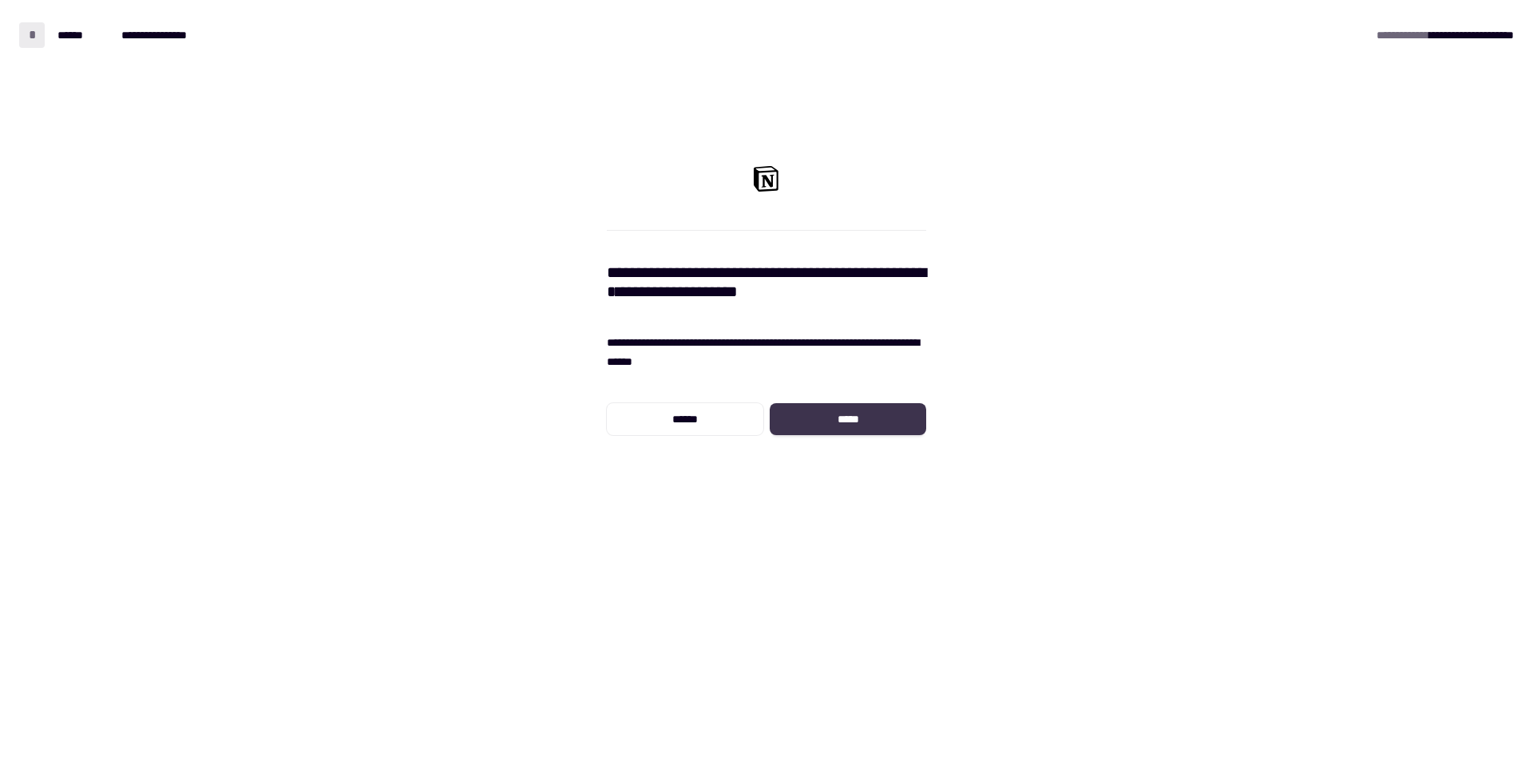 click on "*****" 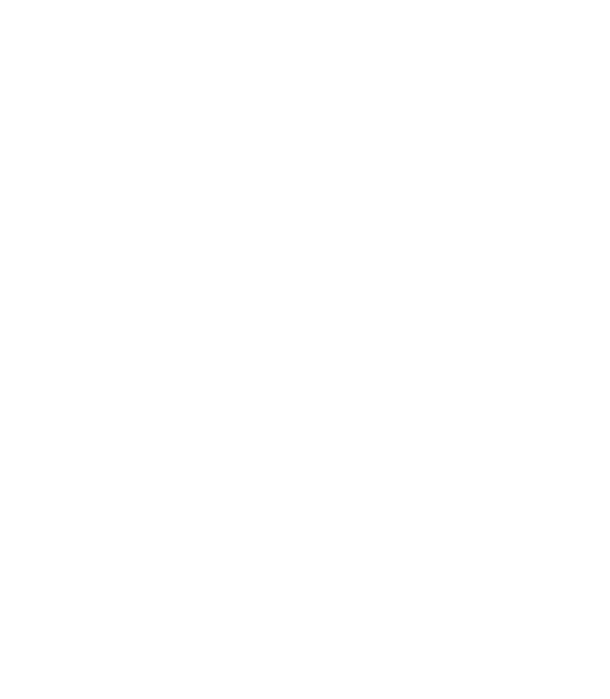 scroll, scrollTop: 0, scrollLeft: 0, axis: both 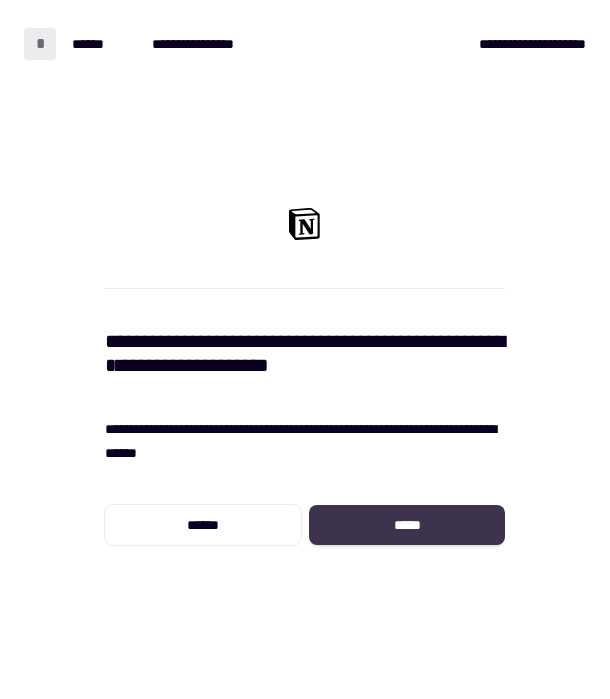 click on "*****" 